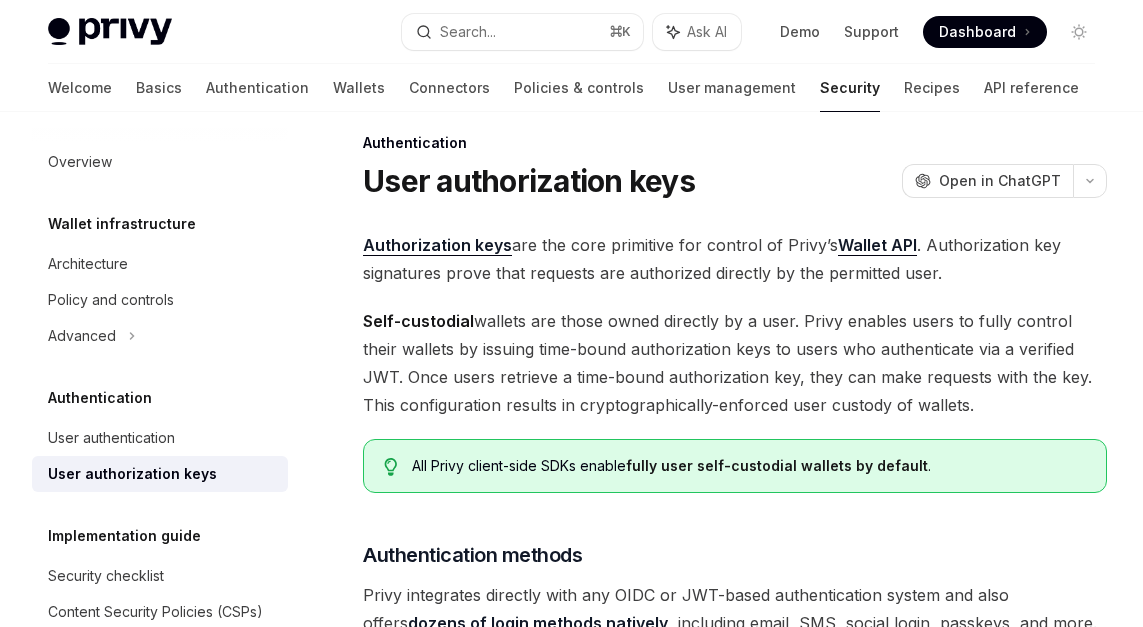 scroll, scrollTop: 22, scrollLeft: 0, axis: vertical 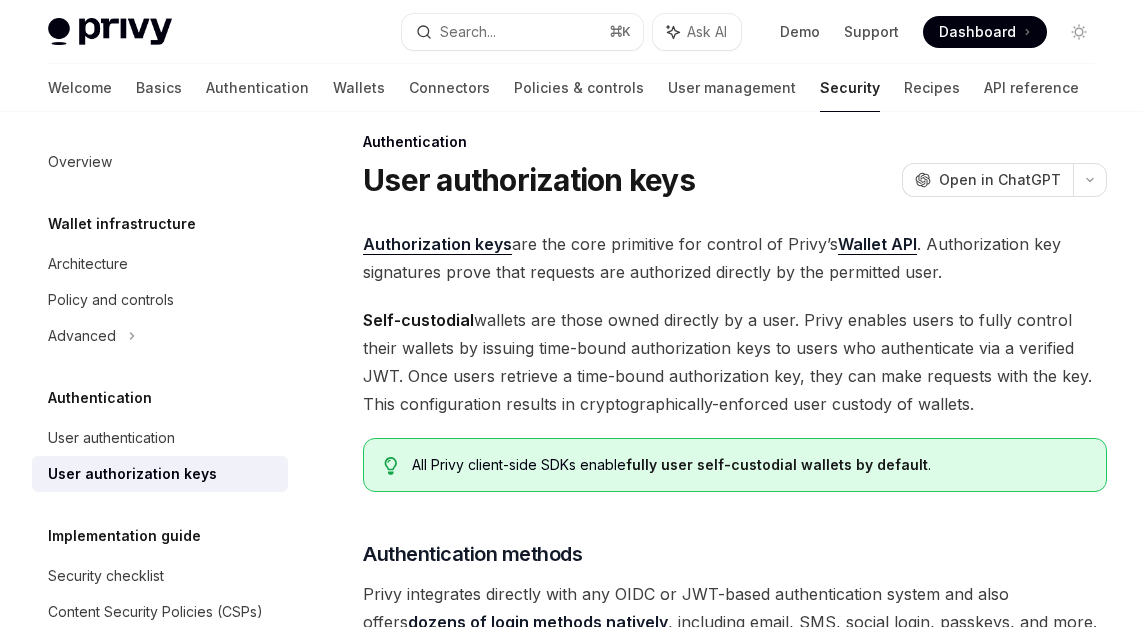click on "Self-custodial  wallets are those owned directly by a user. Privy enables users to fully control their wallets by issuing time-bound authorization keys to users who authenticate via a verified JWT. Once users retrieve a time-bound authorization key, they can make requests with the key. This configuration results in cryptographically-enforced user custody of wallets." at bounding box center [735, 362] 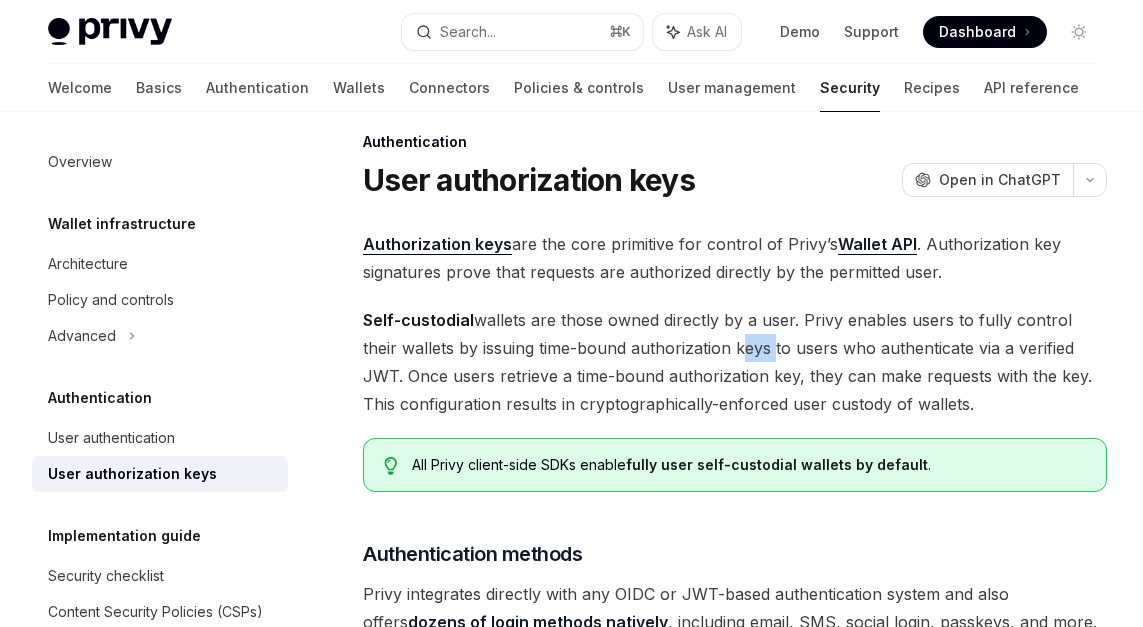 click on "Self-custodial  wallets are those owned directly by a user. Privy enables users to fully control their wallets by issuing time-bound authorization keys to users who authenticate via a verified JWT. Once users retrieve a time-bound authorization key, they can make requests with the key. This configuration results in cryptographically-enforced user custody of wallets." at bounding box center (735, 362) 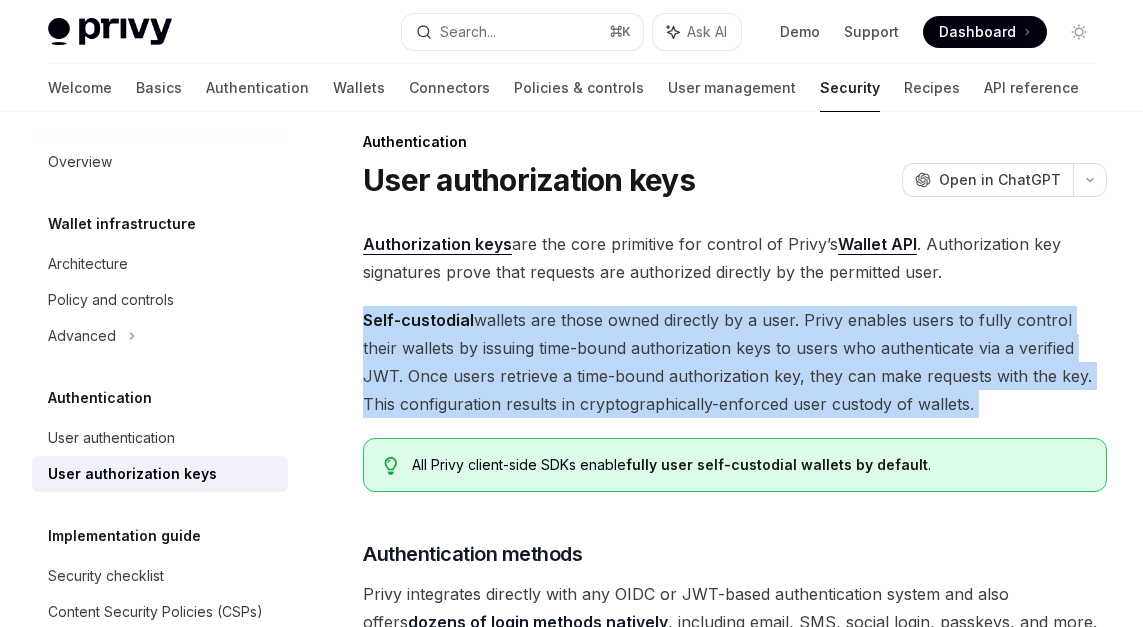 click on "Self-custodial  wallets are those owned directly by a user. Privy enables users to fully control their wallets by issuing time-bound authorization keys to users who authenticate via a verified JWT. Once users retrieve a time-bound authorization key, they can make requests with the key. This configuration results in cryptographically-enforced user custody of wallets." at bounding box center [735, 362] 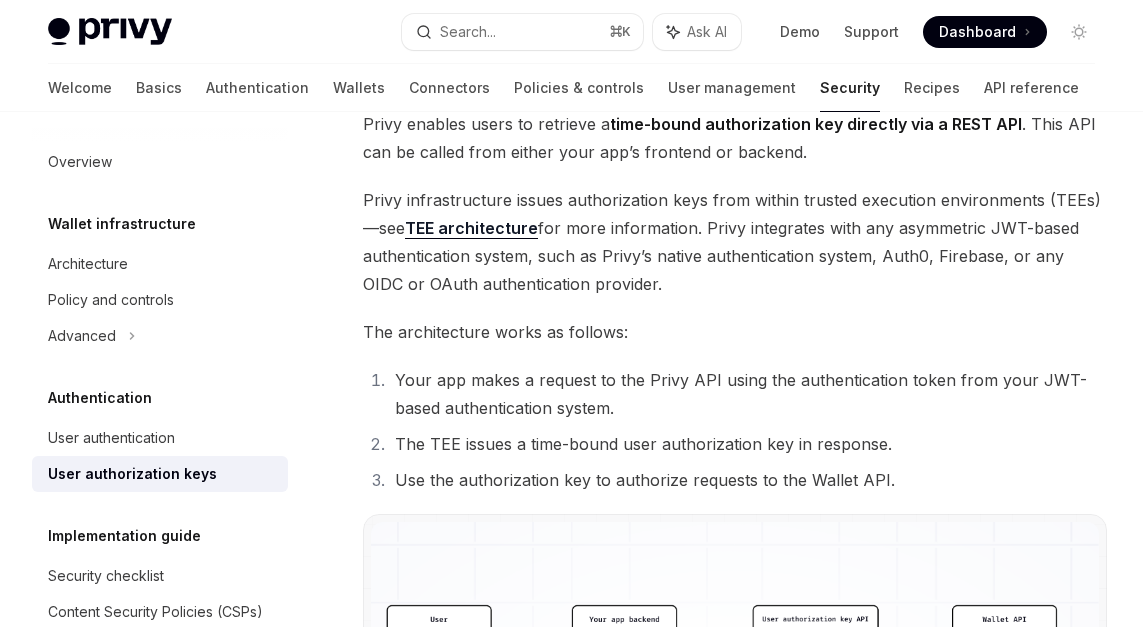 scroll, scrollTop: 1140, scrollLeft: 0, axis: vertical 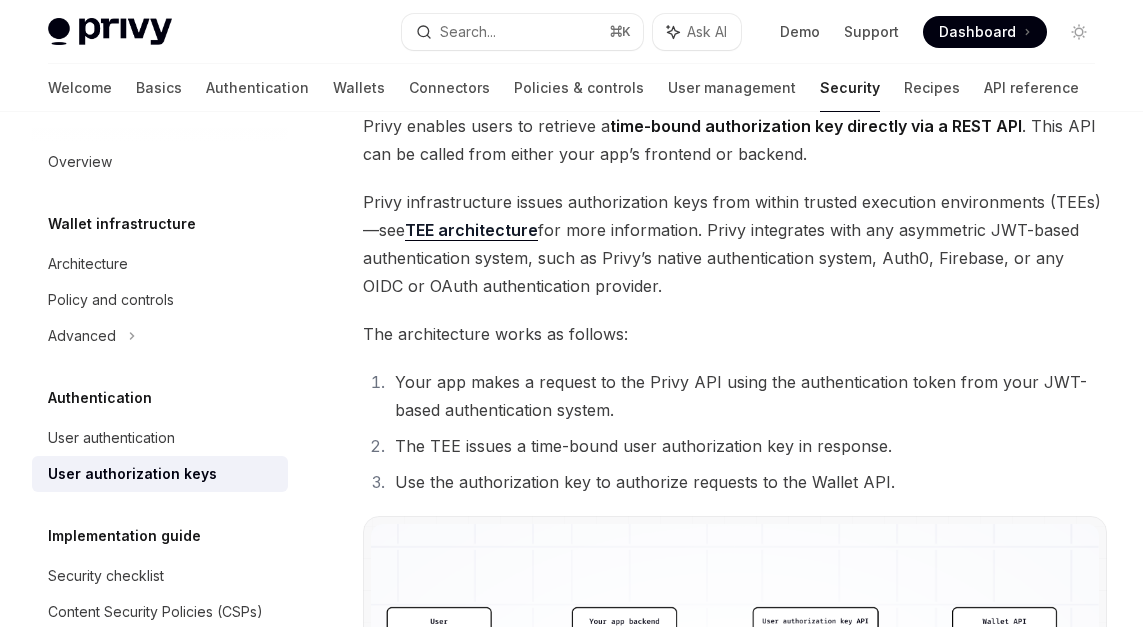 click on "Privy infrastructure issues authorization keys from within trusted execution environments (TEEs)—see  TEE architecture  for more information. Privy integrates with any asymmetric JWT-based authentication system, such as Privy’s native authentication system, Auth0, Firebase, or any OIDC or OAuth authentication provider." at bounding box center [735, 244] 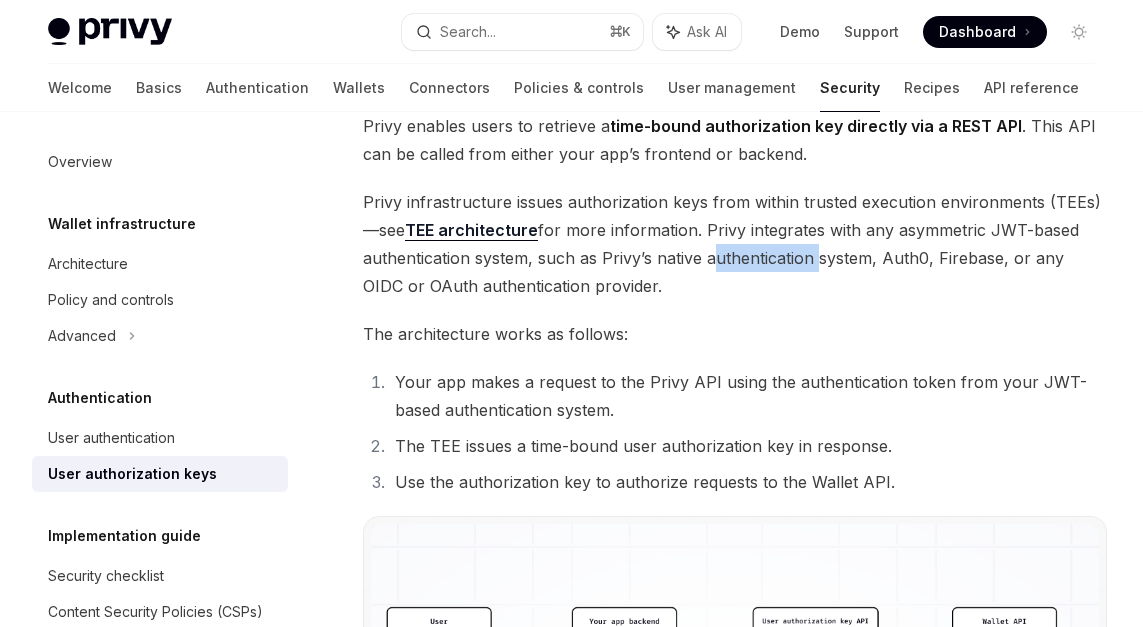 click on "Privy infrastructure issues authorization keys from within trusted execution environments (TEEs)—see  TEE architecture  for more information. Privy integrates with any asymmetric JWT-based authentication system, such as Privy’s native authentication system, Auth0, Firebase, or any OIDC or OAuth authentication provider." at bounding box center (735, 244) 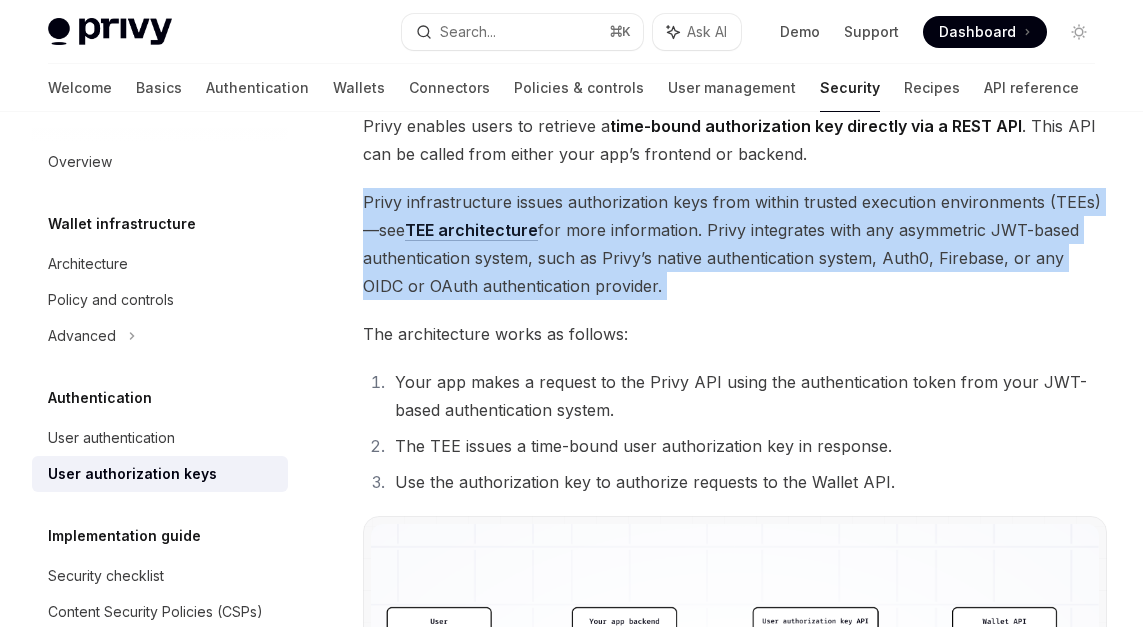 click on "Privy infrastructure issues authorization keys from within trusted execution environments (TEEs)—see  TEE architecture  for more information. Privy integrates with any asymmetric JWT-based authentication system, such as Privy’s native authentication system, Auth0, Firebase, or any OIDC or OAuth authentication provider." at bounding box center (735, 244) 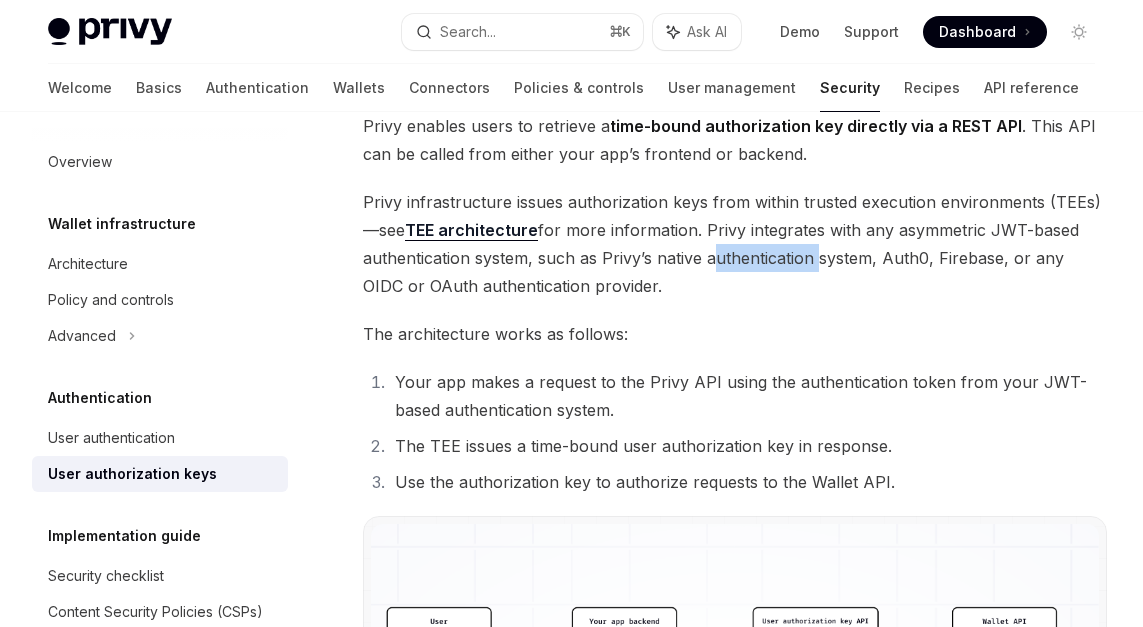 click on "Privy infrastructure issues authorization keys from within trusted execution environments (TEEs)—see  TEE architecture  for more information. Privy integrates with any asymmetric JWT-based authentication system, such as Privy’s native authentication system, Auth0, Firebase, or any OIDC or OAuth authentication provider." at bounding box center [735, 244] 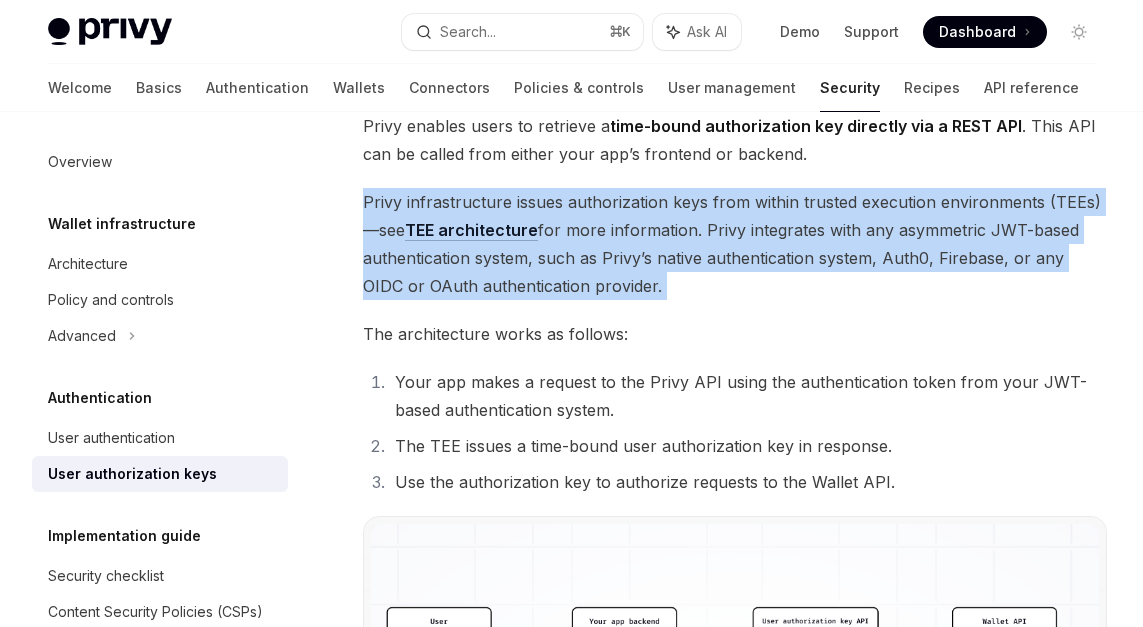 click on "Privy infrastructure issues authorization keys from within trusted execution environments (TEEs)—see  TEE architecture  for more information. Privy integrates with any asymmetric JWT-based authentication system, such as Privy’s native authentication system, Auth0, Firebase, or any OIDC or OAuth authentication provider." at bounding box center [735, 244] 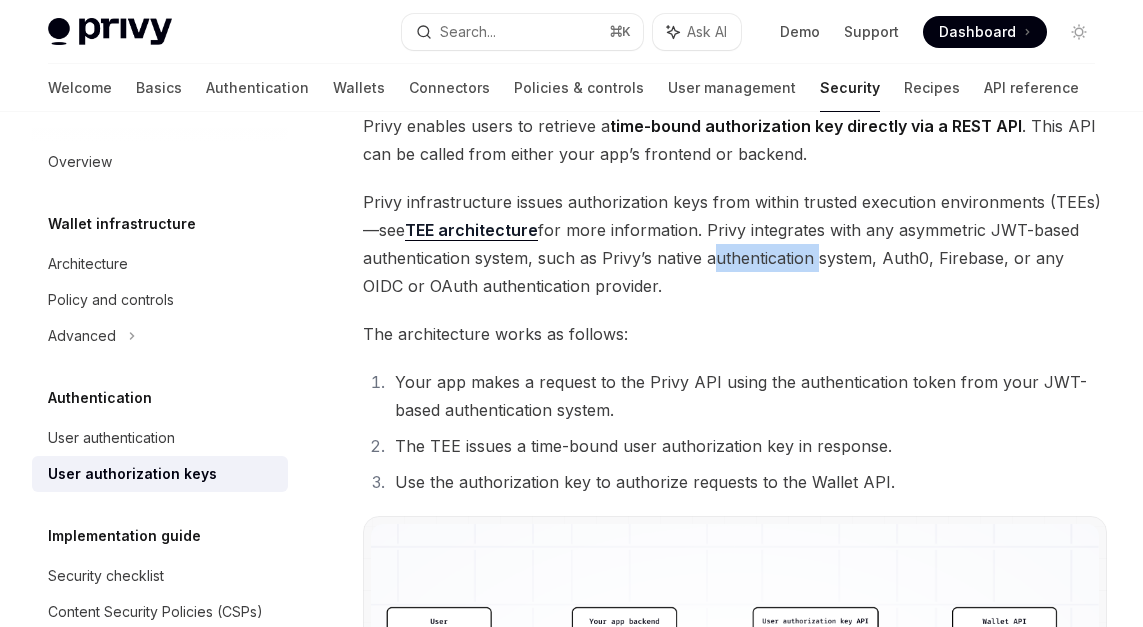 click on "Privy infrastructure issues authorization keys from within trusted execution environments (TEEs)—see  TEE architecture  for more information. Privy integrates with any asymmetric JWT-based authentication system, such as Privy’s native authentication system, Auth0, Firebase, or any OIDC or OAuth authentication provider." at bounding box center (735, 244) 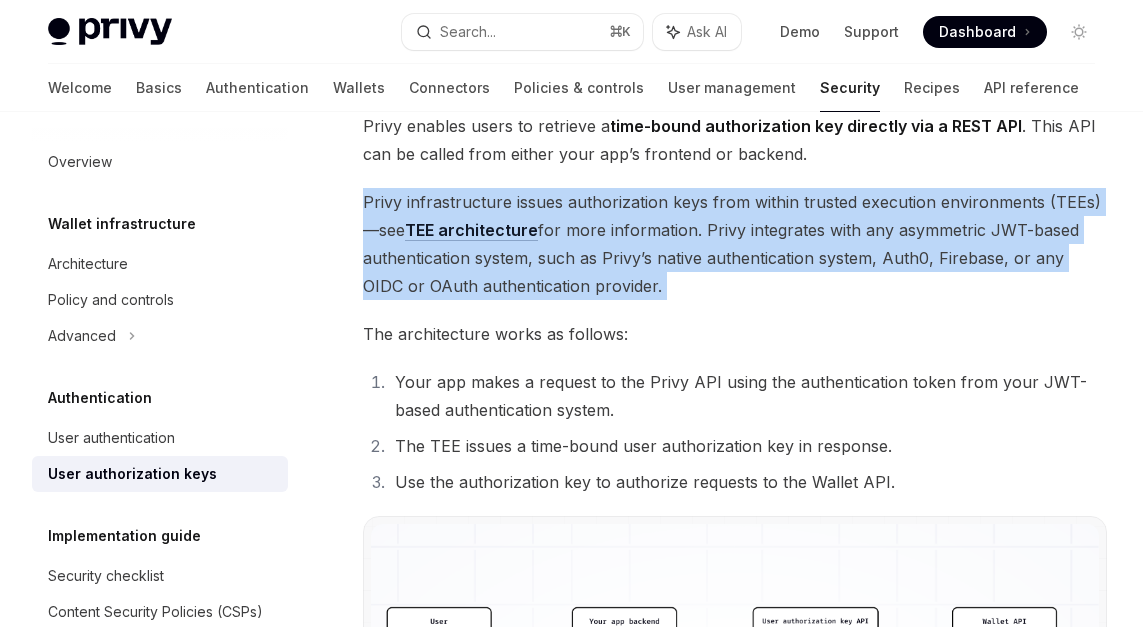 click on "Privy infrastructure issues authorization keys from within trusted execution environments (TEEs)—see  TEE architecture  for more information. Privy integrates with any asymmetric JWT-based authentication system, such as Privy’s native authentication system, Auth0, Firebase, or any OIDC or OAuth authentication provider." at bounding box center [735, 244] 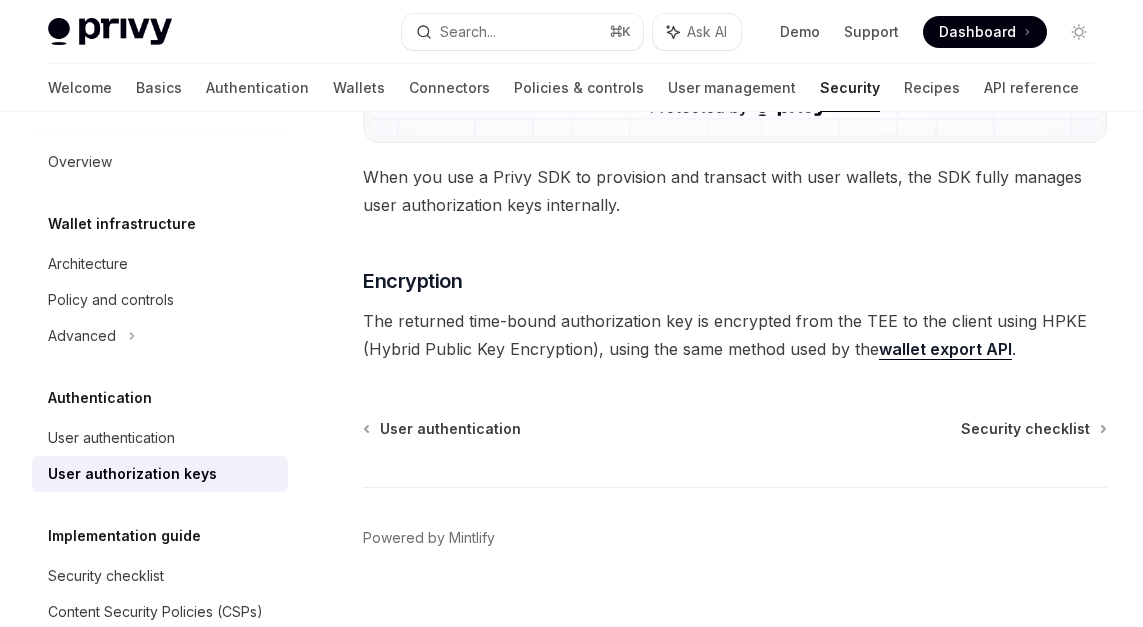 scroll, scrollTop: 2022, scrollLeft: 0, axis: vertical 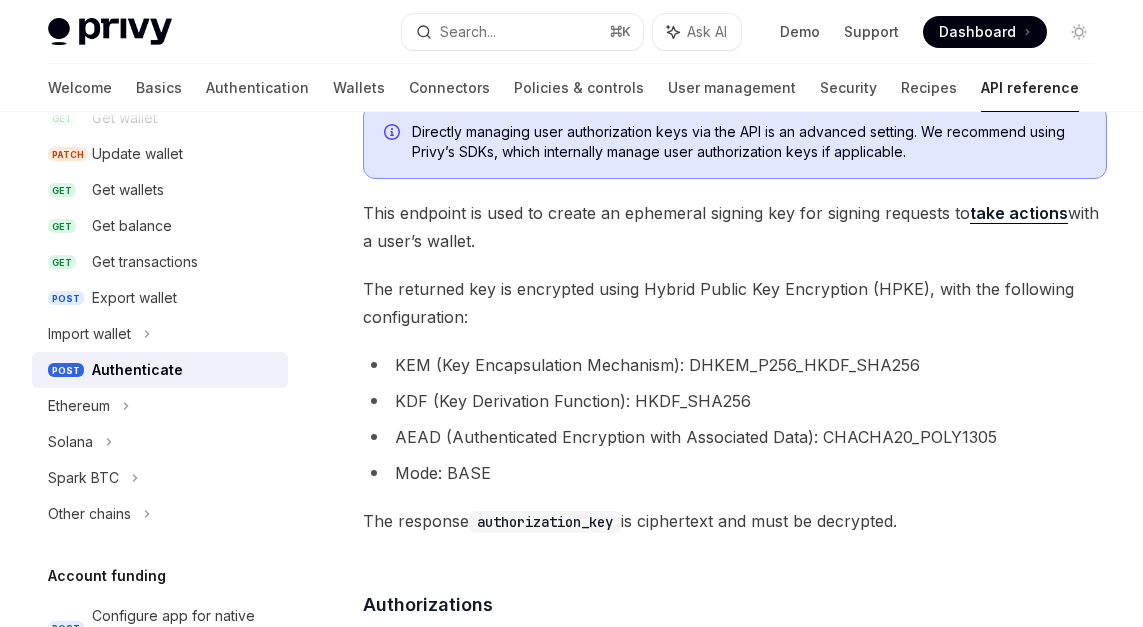 click on "This endpoint is used to create an ephemeral signing key for signing requests to  take actions  with a user’s wallet." at bounding box center [735, 227] 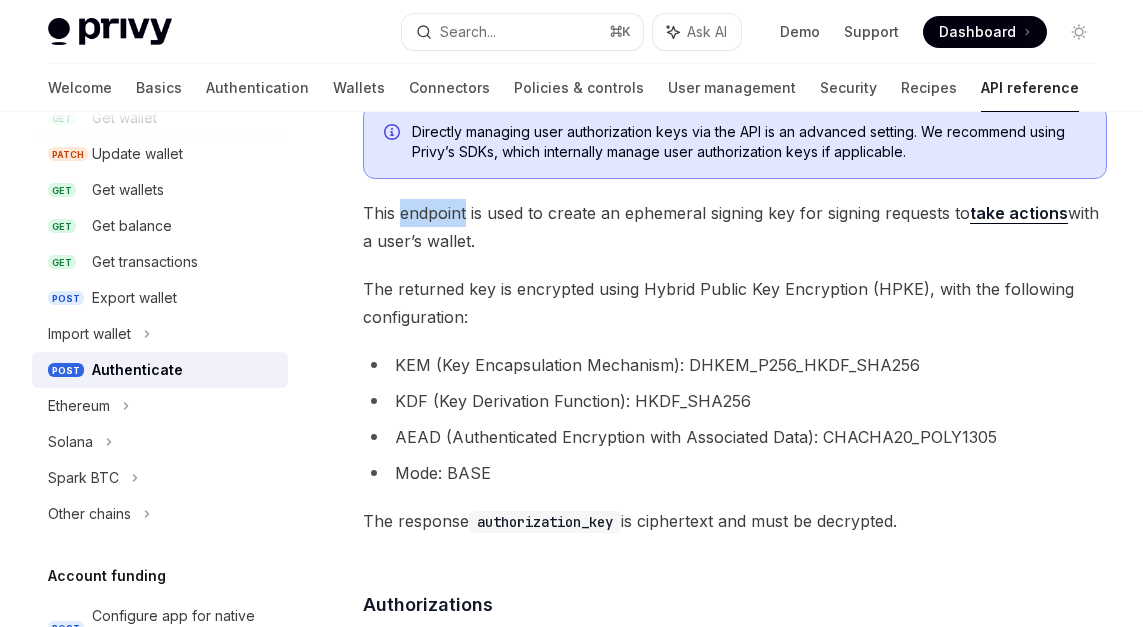 click on "This endpoint is used to create an ephemeral signing key for signing requests to  take actions  with a user’s wallet." at bounding box center (735, 227) 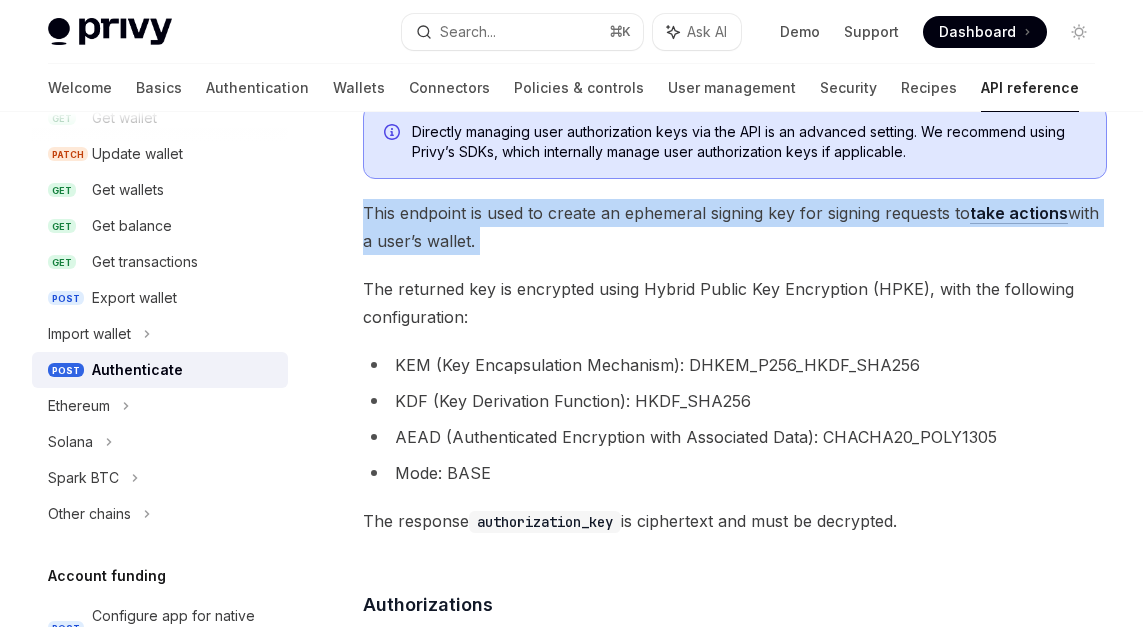 click on "This endpoint is used to create an ephemeral signing key for signing requests to  take actions  with a user’s wallet." at bounding box center (735, 227) 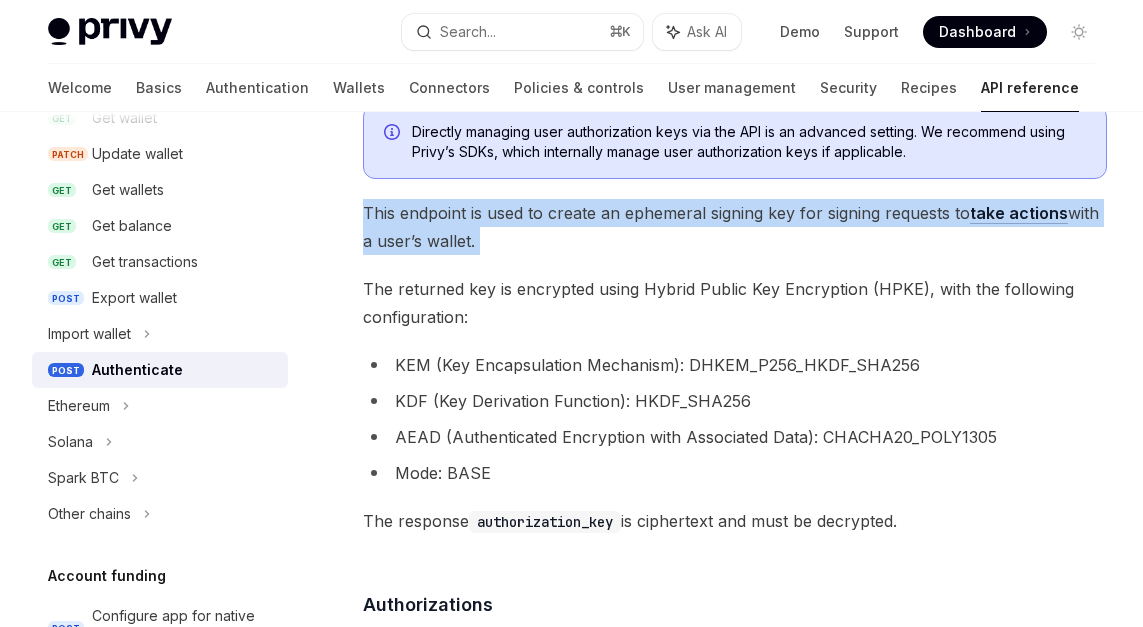 click on "This endpoint is used to create an ephemeral signing key for signing requests to  take actions  with a user’s wallet." at bounding box center [735, 227] 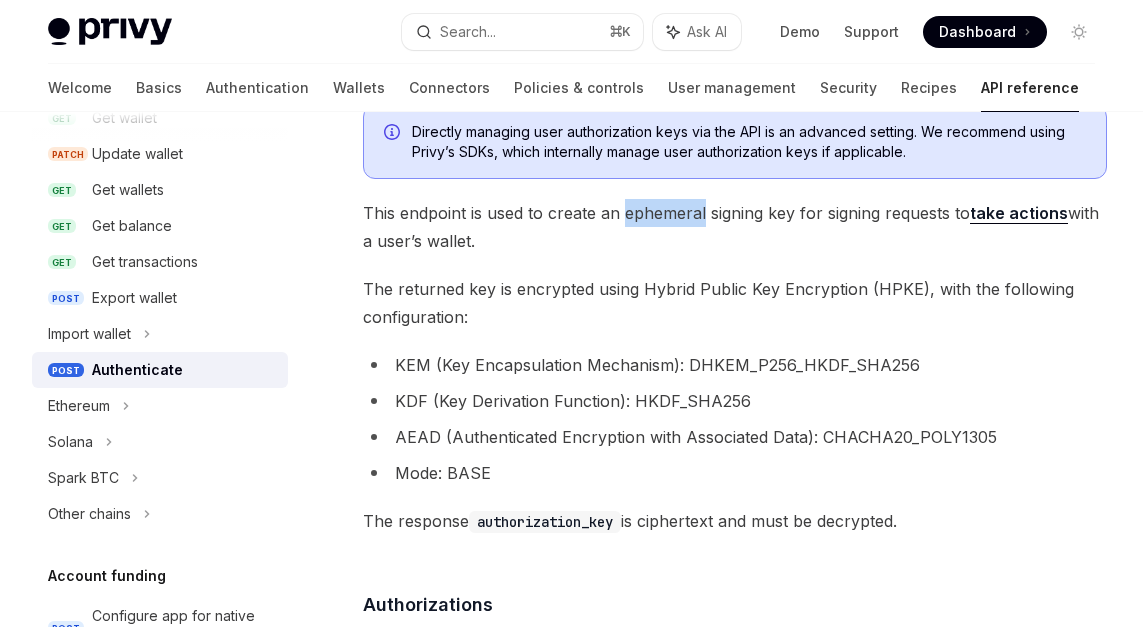 click on "This endpoint is used to create an ephemeral signing key for signing requests to  take actions  with a user’s wallet." at bounding box center [735, 227] 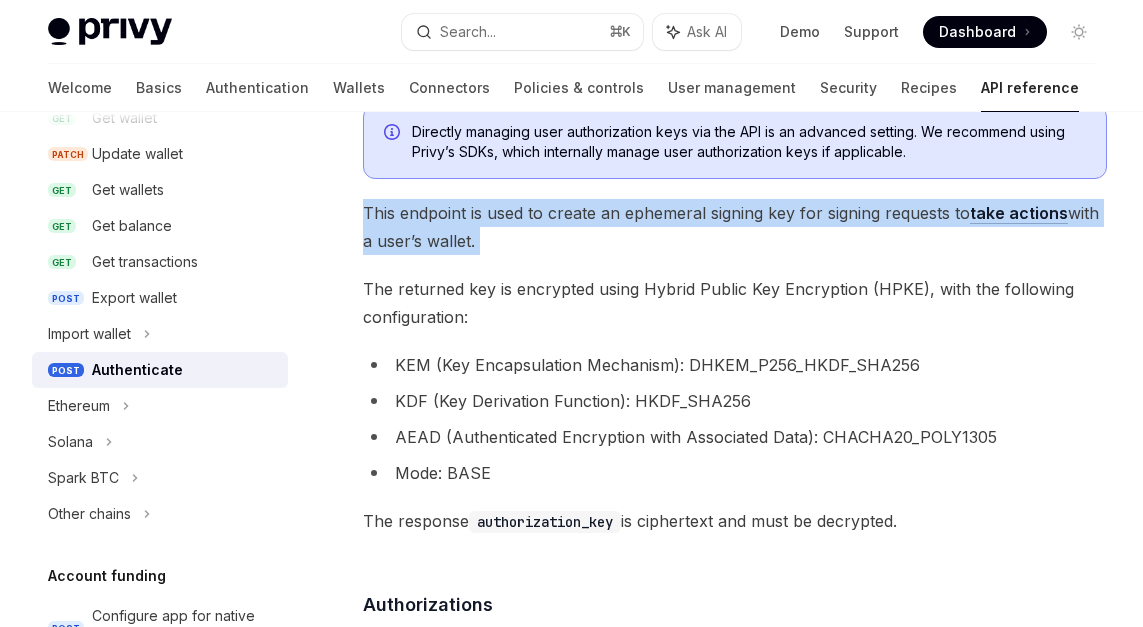 click on "This endpoint is used to create an ephemeral signing key for signing requests to  take actions  with a user’s wallet." at bounding box center [735, 227] 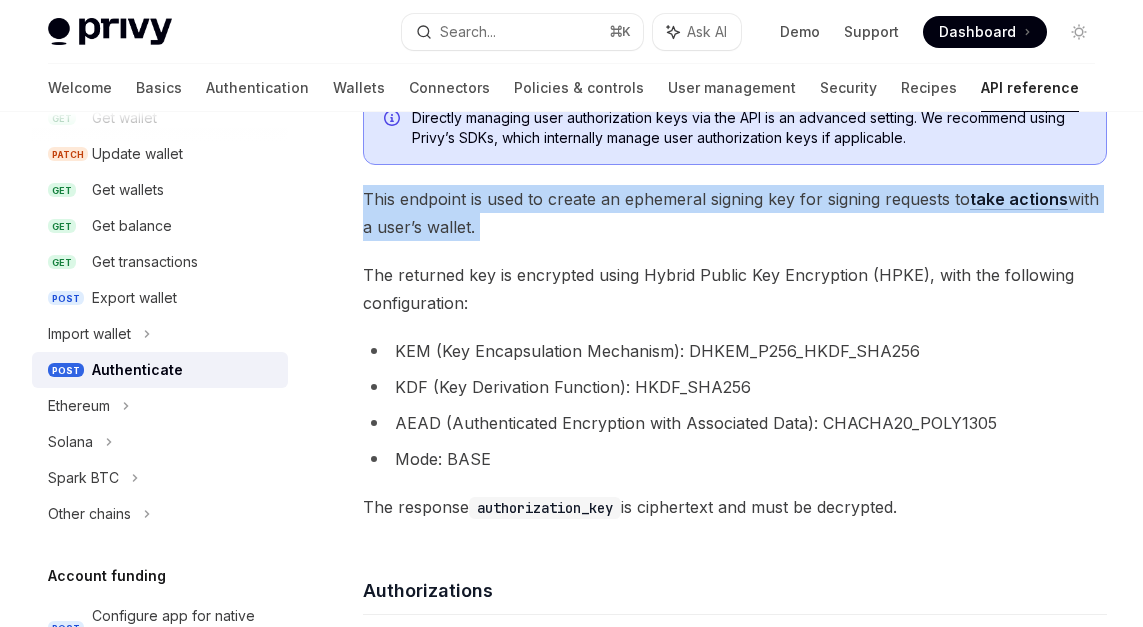 scroll, scrollTop: 786, scrollLeft: 0, axis: vertical 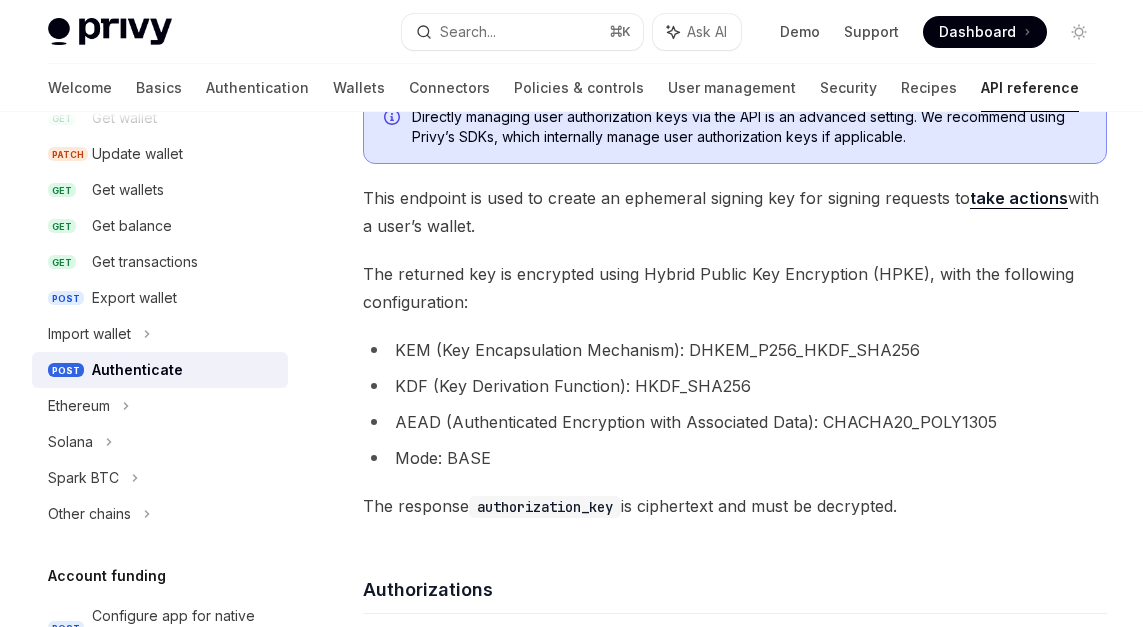 click on "The returned key is encrypted using Hybrid Public Key Encryption (HPKE), with the following configuration:" at bounding box center [735, 288] 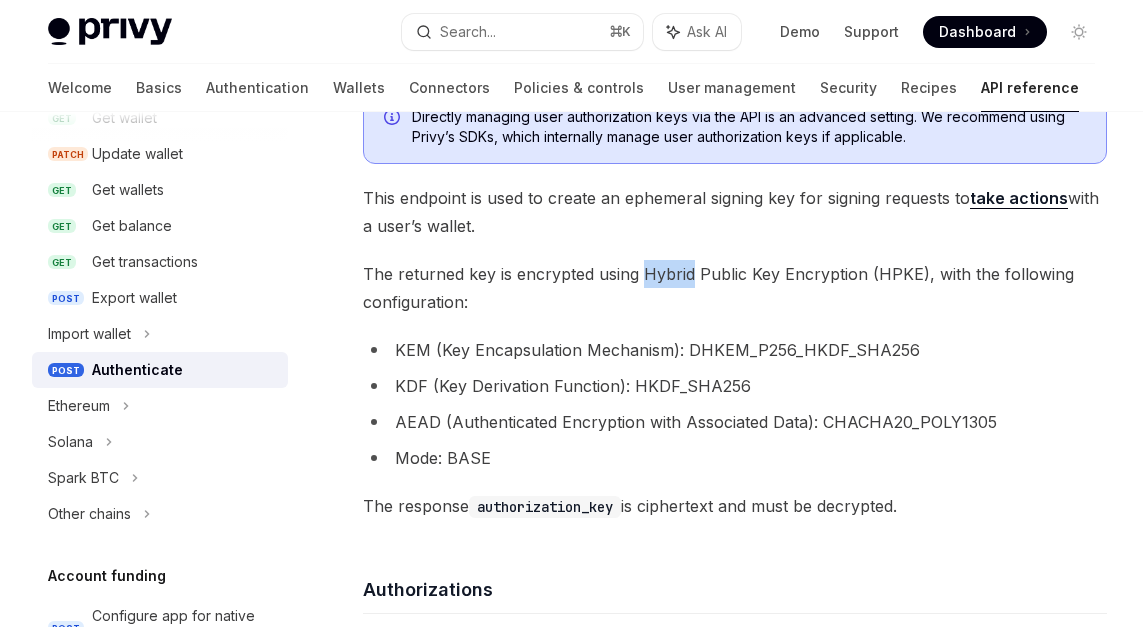click on "The returned key is encrypted using Hybrid Public Key Encryption (HPKE), with the following configuration:" at bounding box center (735, 288) 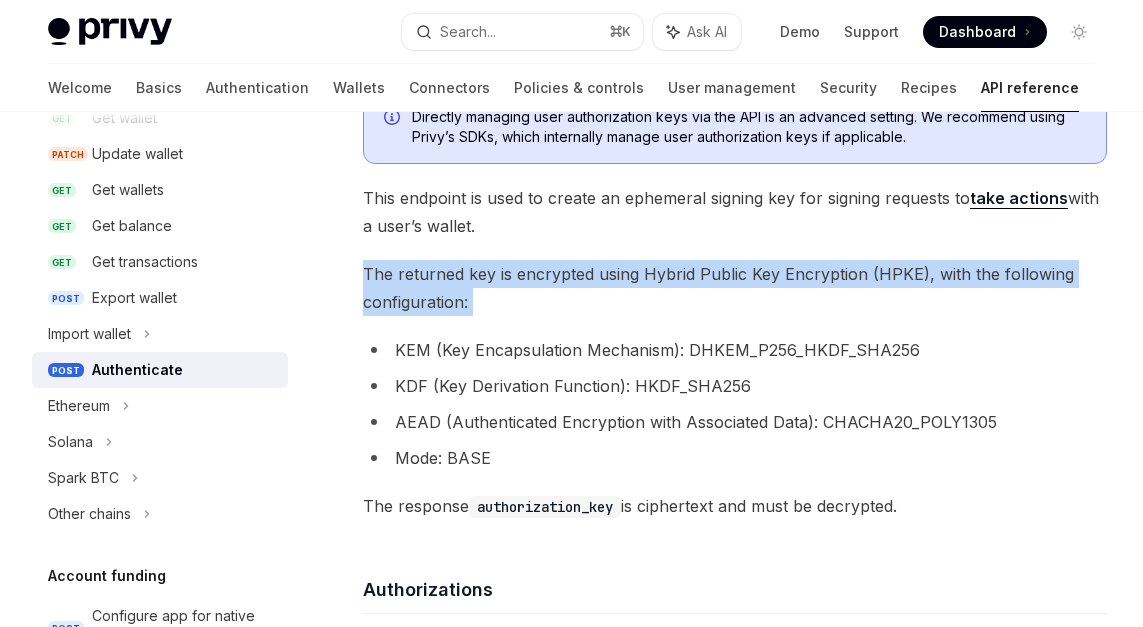 click on "The returned key is encrypted using Hybrid Public Key Encryption (HPKE), with the following configuration:" at bounding box center [735, 288] 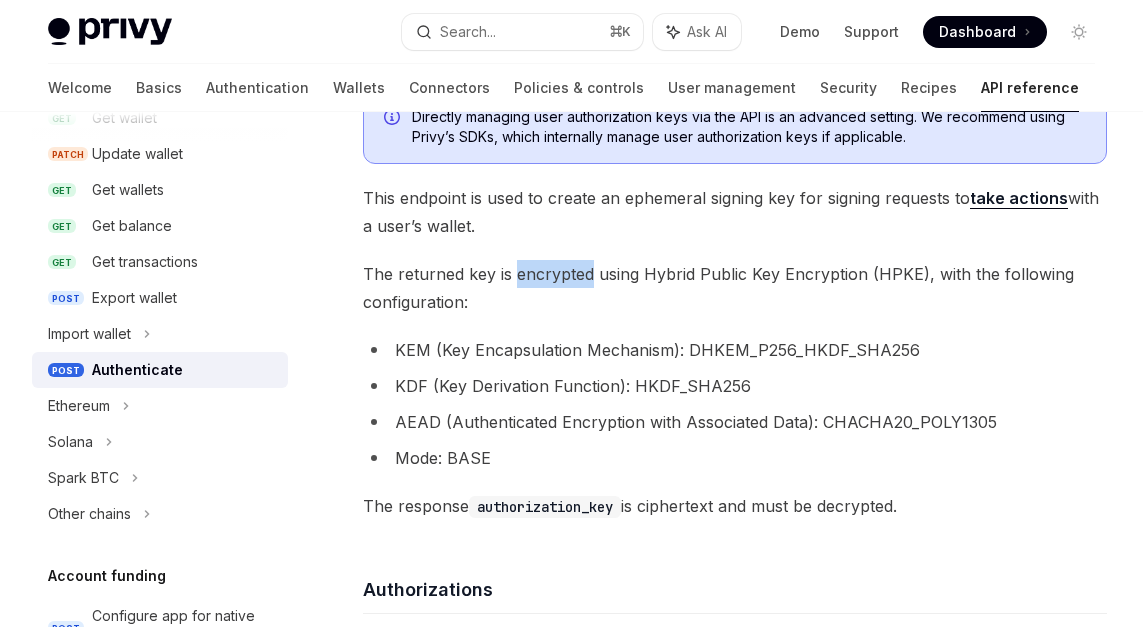 click on "The returned key is encrypted using Hybrid Public Key Encryption (HPKE), with the following configuration:" at bounding box center [735, 288] 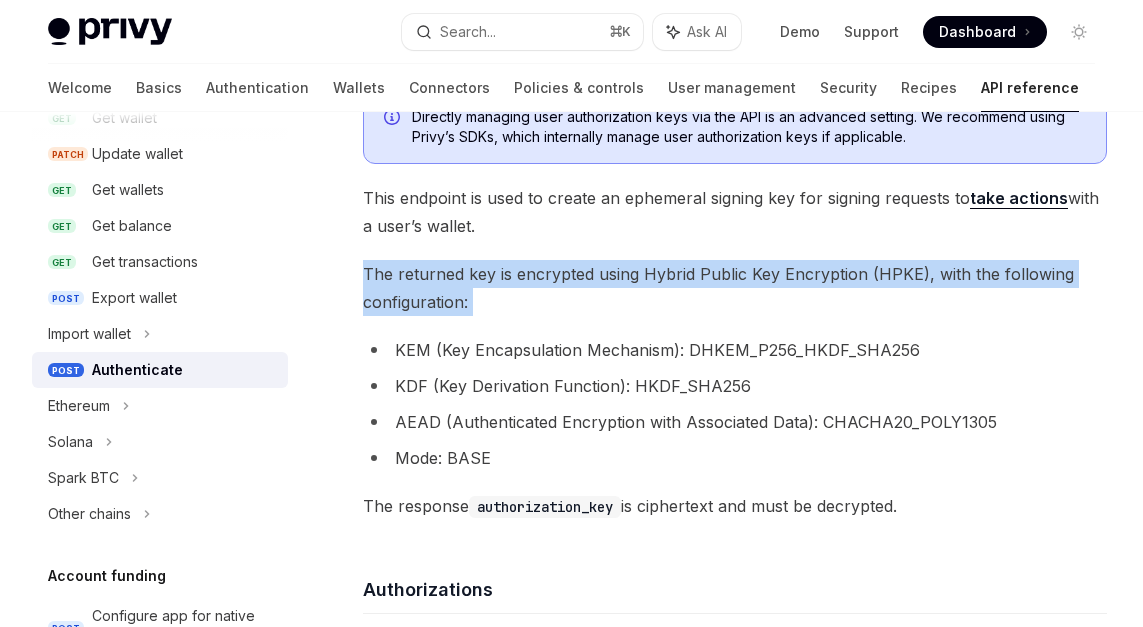 click on "The returned key is encrypted using Hybrid Public Key Encryption (HPKE), with the following configuration:" at bounding box center [735, 288] 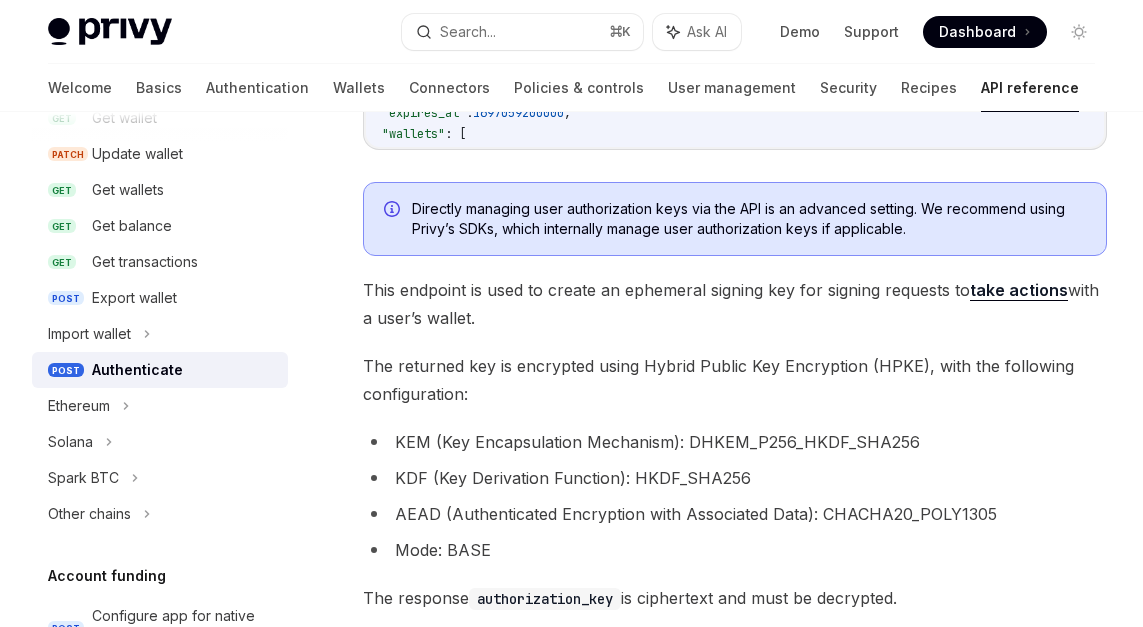 scroll, scrollTop: 685, scrollLeft: 0, axis: vertical 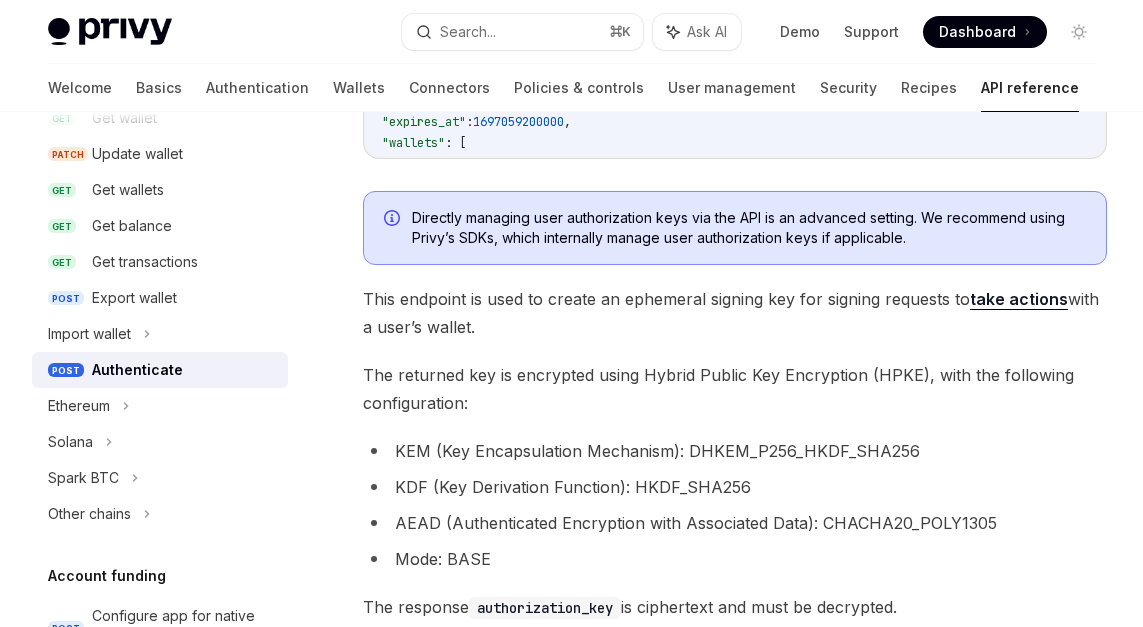 click on "Directly managing user authorization keys via the API is an advanced setting. We recommend using
Privy’s SDKs, which internally manage user authorization keys if applicable." at bounding box center [749, 228] 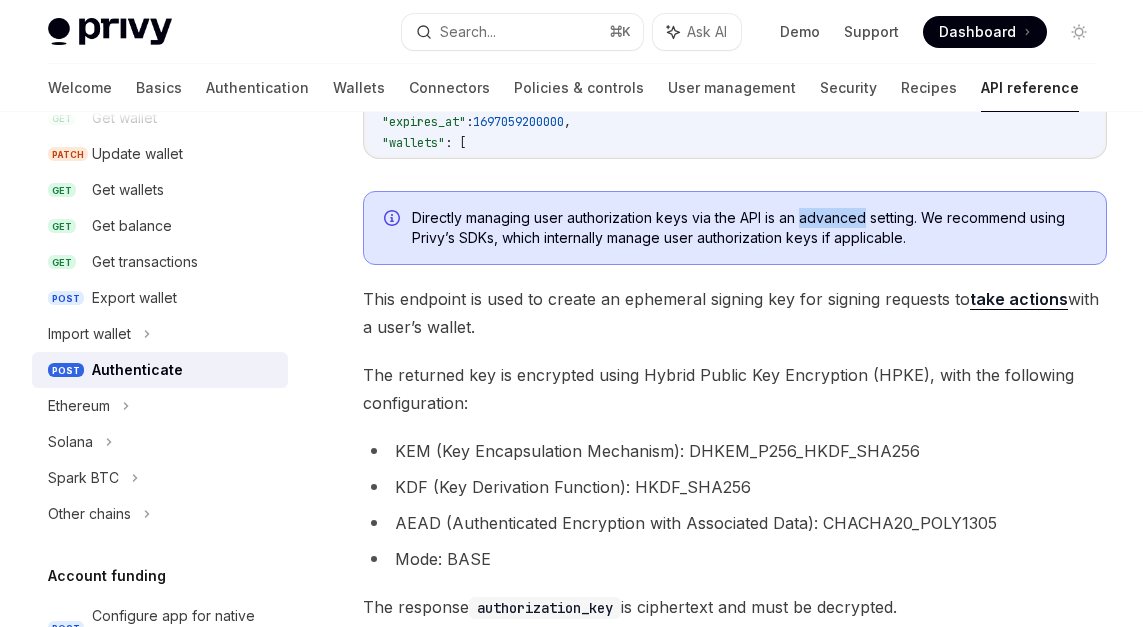 click on "Directly managing user authorization keys via the API is an advanced setting. We recommend using
Privy’s SDKs, which internally manage user authorization keys if applicable." at bounding box center [749, 228] 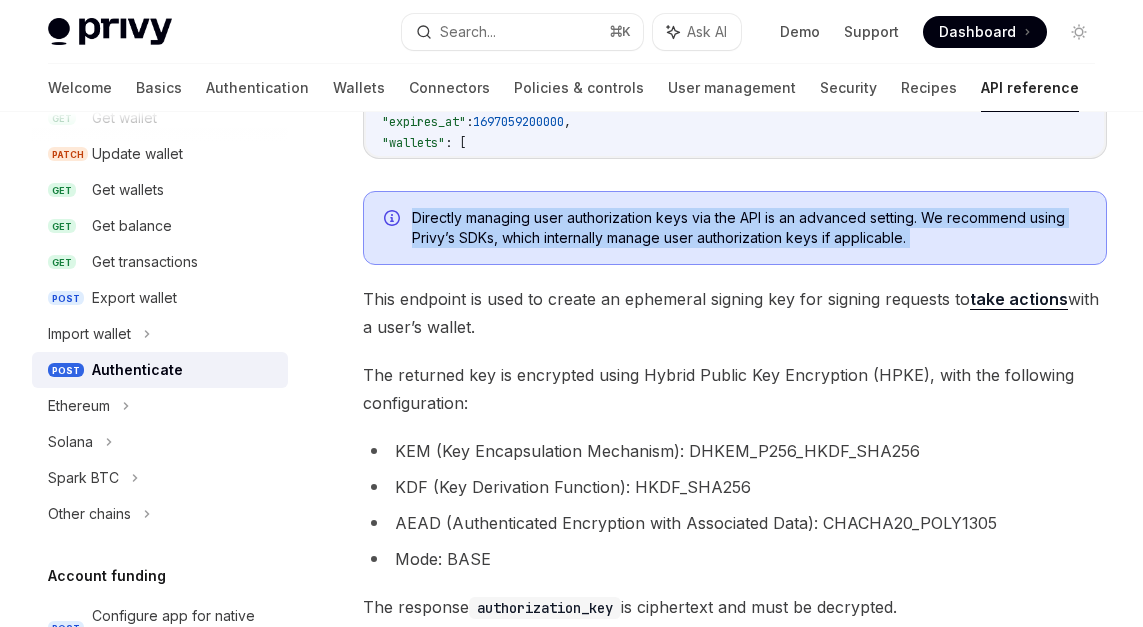 click on "Directly managing user authorization keys via the API is an advanced setting. We recommend using
Privy’s SDKs, which internally manage user authorization keys if applicable." at bounding box center [749, 228] 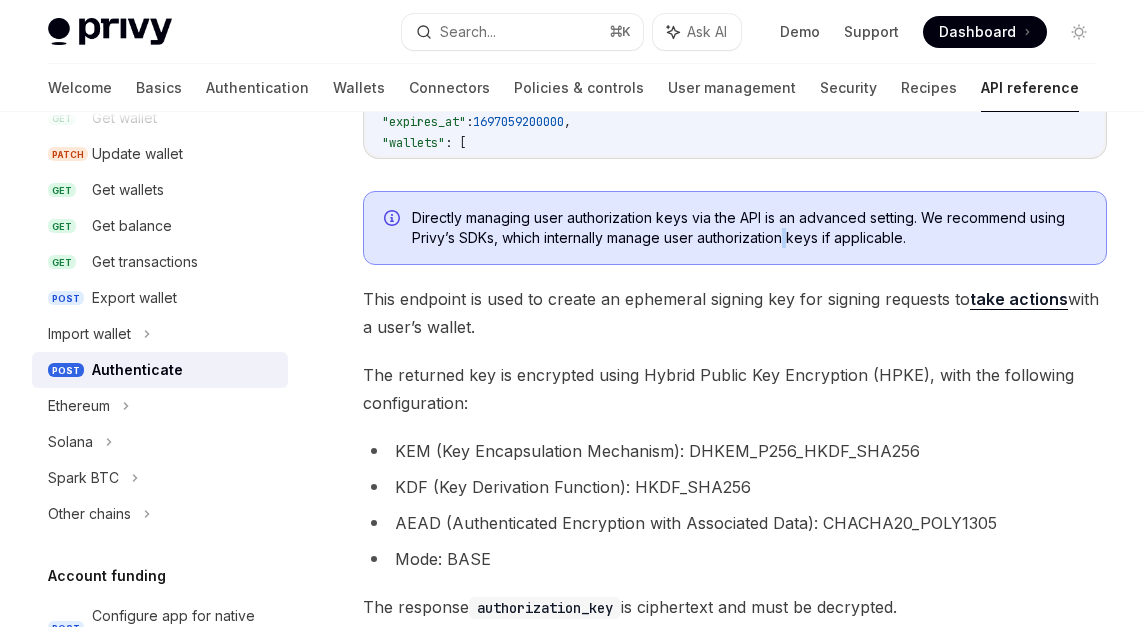 click on "Directly managing user authorization keys via the API is an advanced setting. We recommend using
Privy’s SDKs, which internally manage user authorization keys if applicable." at bounding box center [749, 228] 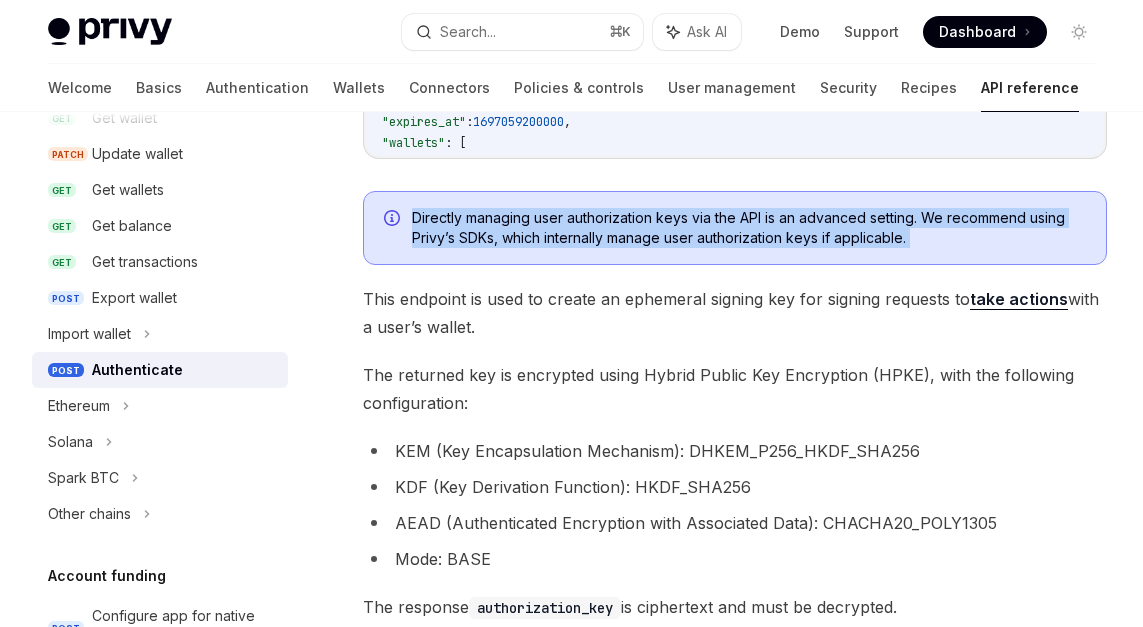 click on "Directly managing user authorization keys via the API is an advanced setting. We recommend using
Privy’s SDKs, which internally manage user authorization keys if applicable." at bounding box center (749, 228) 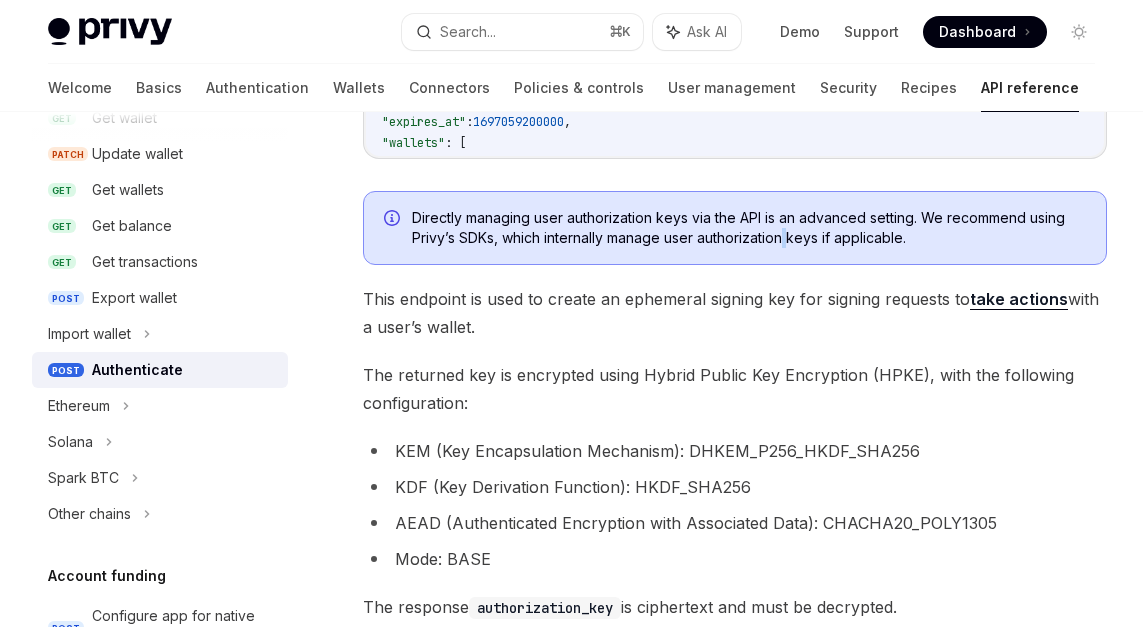 click on "Directly managing user authorization keys via the API is an advanced setting. We recommend using
Privy’s SDKs, which internally manage user authorization keys if applicable." at bounding box center [749, 228] 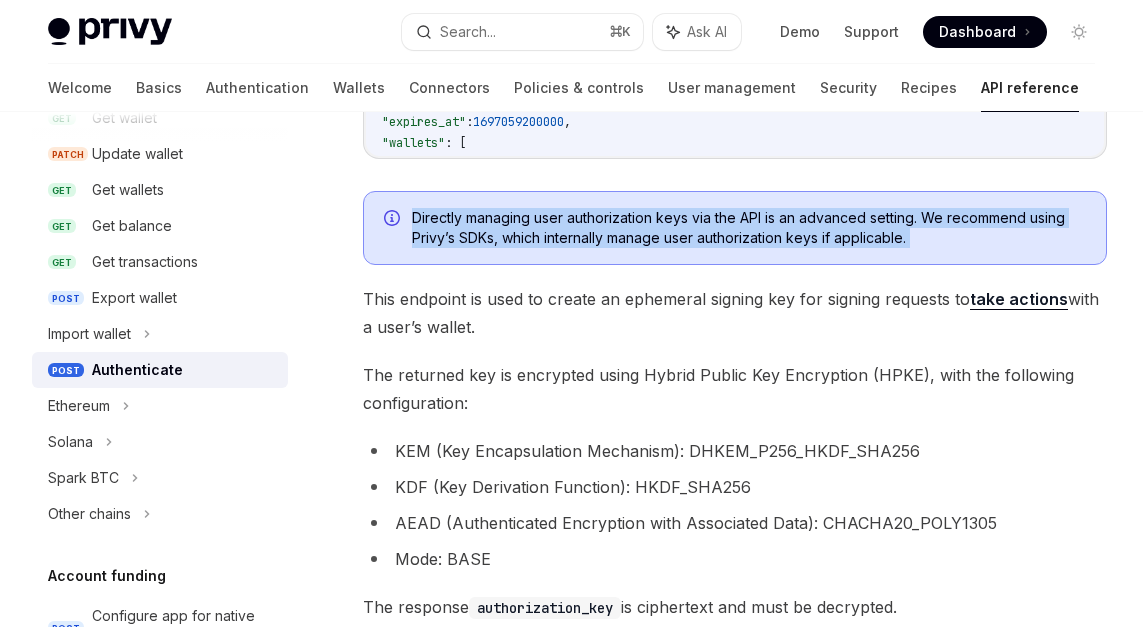 click on "Directly managing user authorization keys via the API is an advanced setting. We recommend using
Privy’s SDKs, which internally manage user authorization keys if applicable." at bounding box center (749, 228) 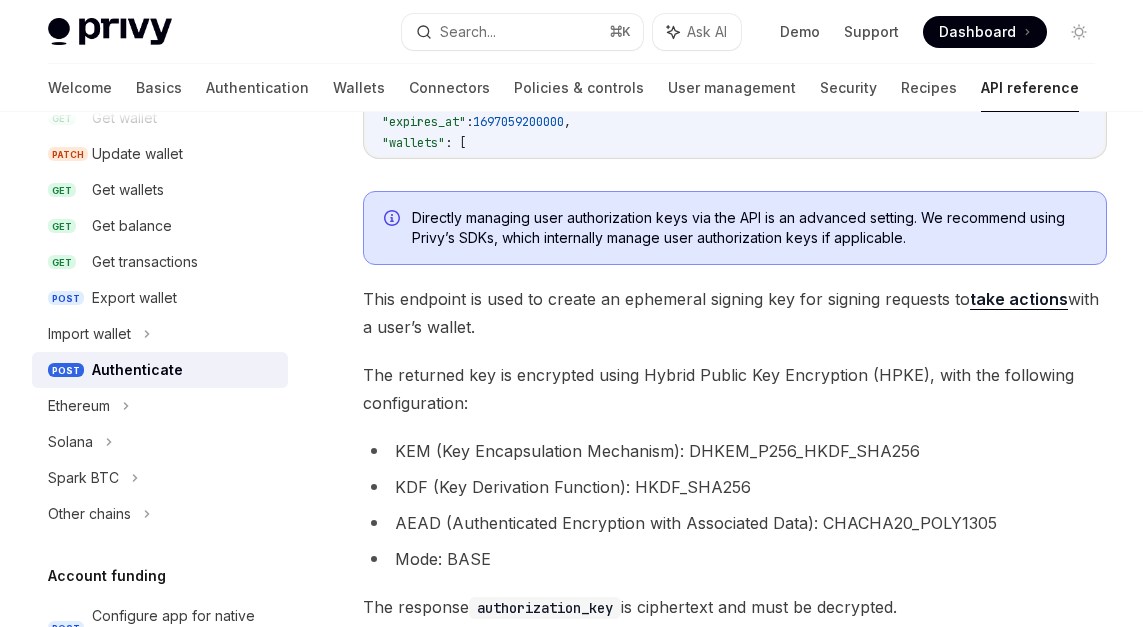 click on "This endpoint is used to create an ephemeral signing key for signing requests to  take actions  with a user’s wallet." at bounding box center [735, 313] 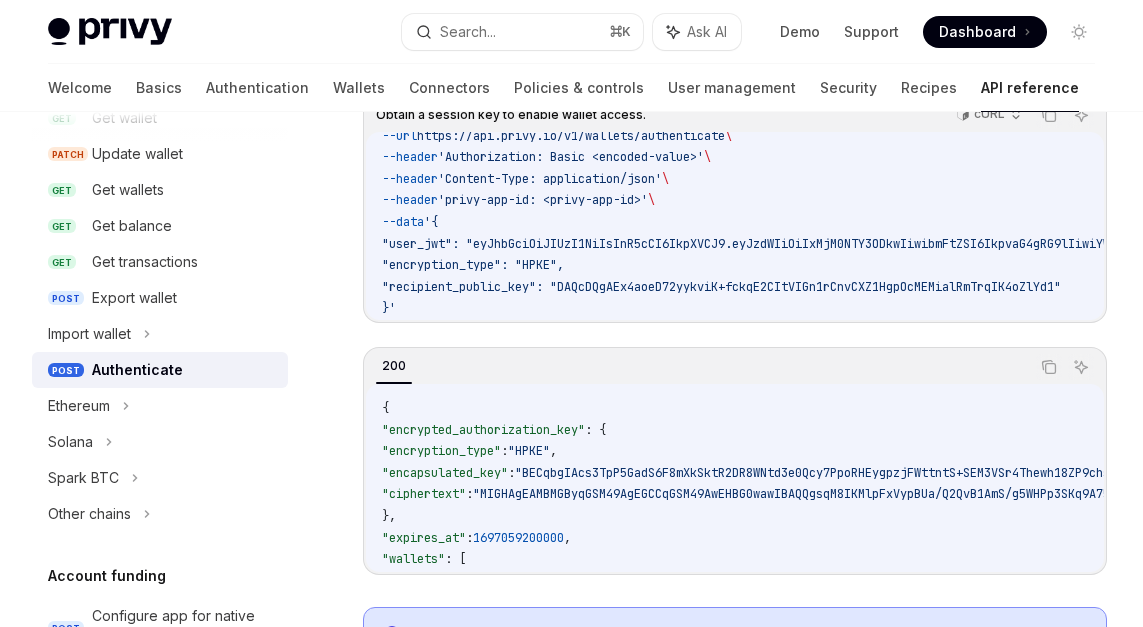 scroll, scrollTop: 249, scrollLeft: 0, axis: vertical 